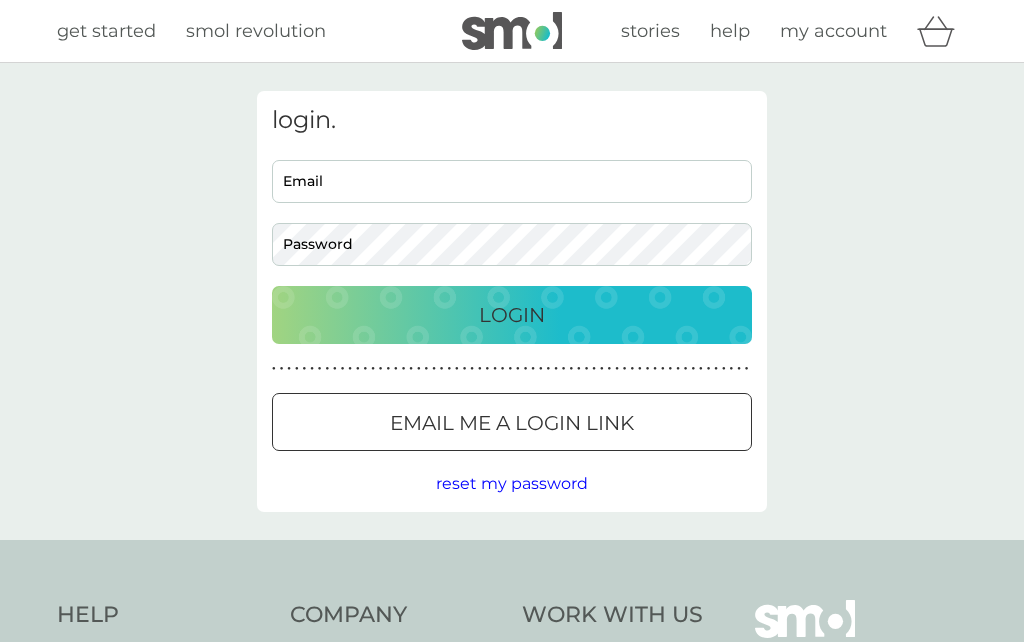 scroll, scrollTop: 0, scrollLeft: 0, axis: both 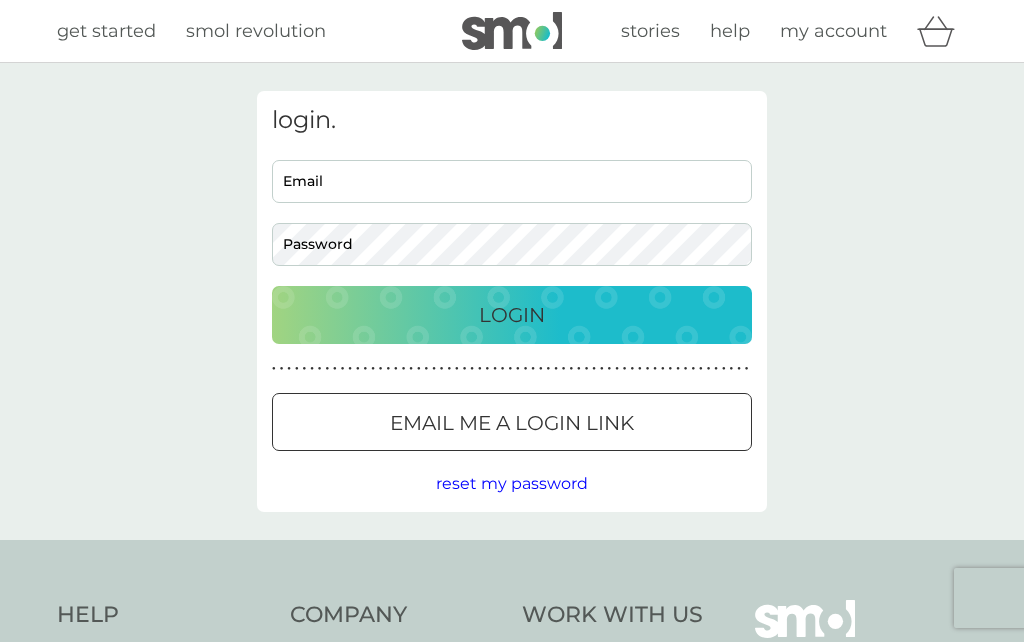 click on "Email" at bounding box center (512, 181) 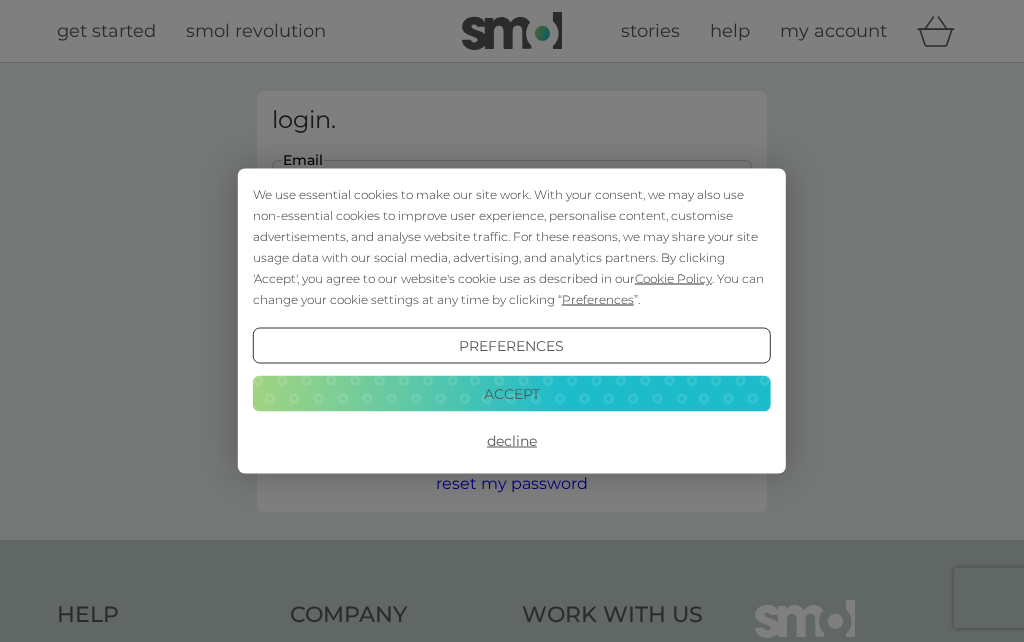 type on "[PERSON_NAME][EMAIL_ADDRESS][PERSON_NAME][DOMAIN_NAME]" 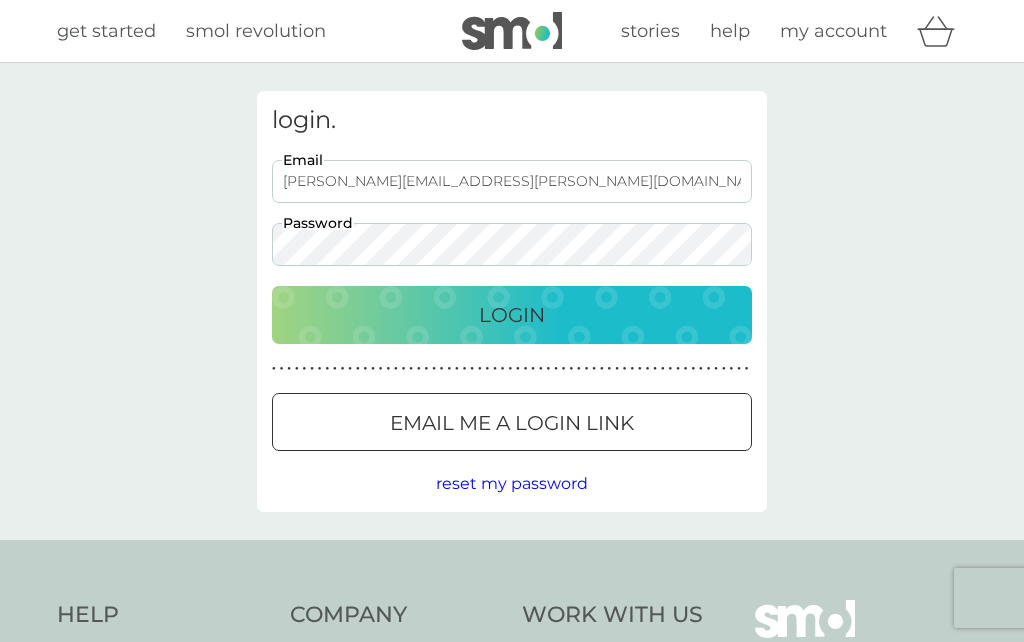 click on "Login" at bounding box center [512, 315] 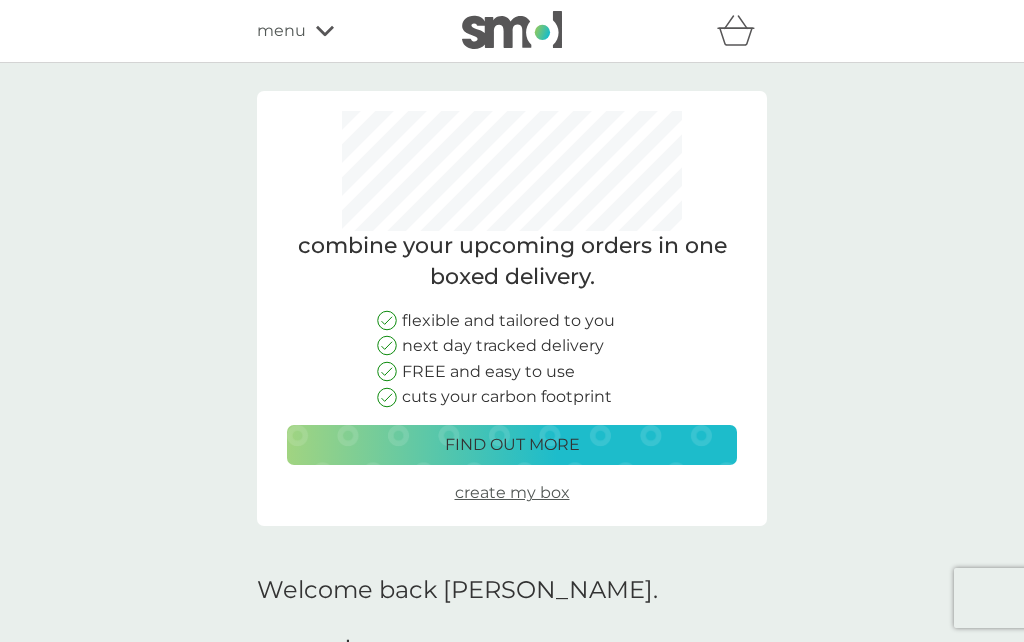 scroll, scrollTop: 0, scrollLeft: 0, axis: both 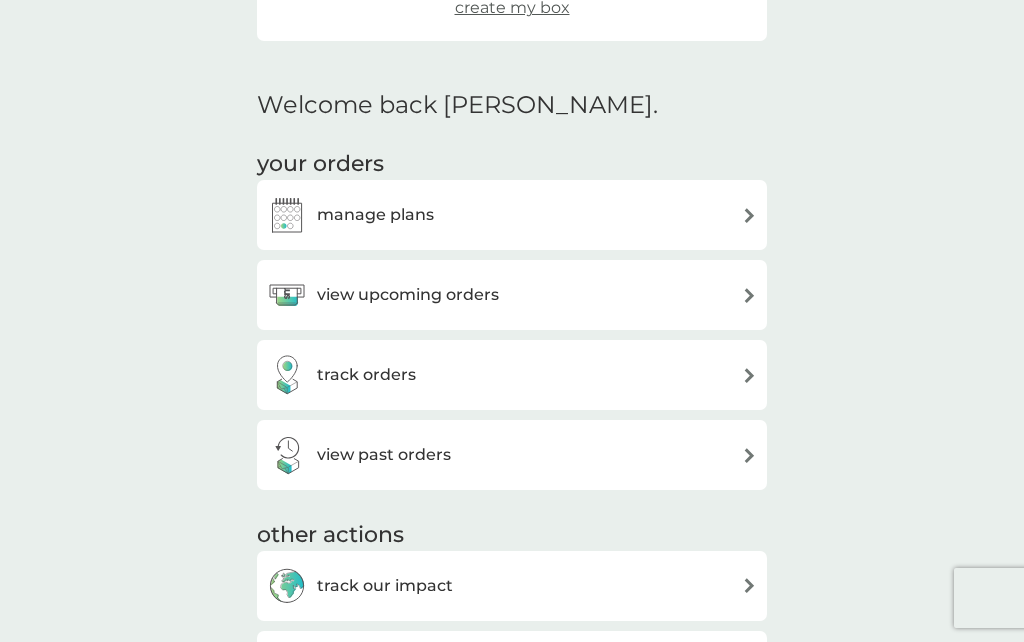 click at bounding box center [749, 295] 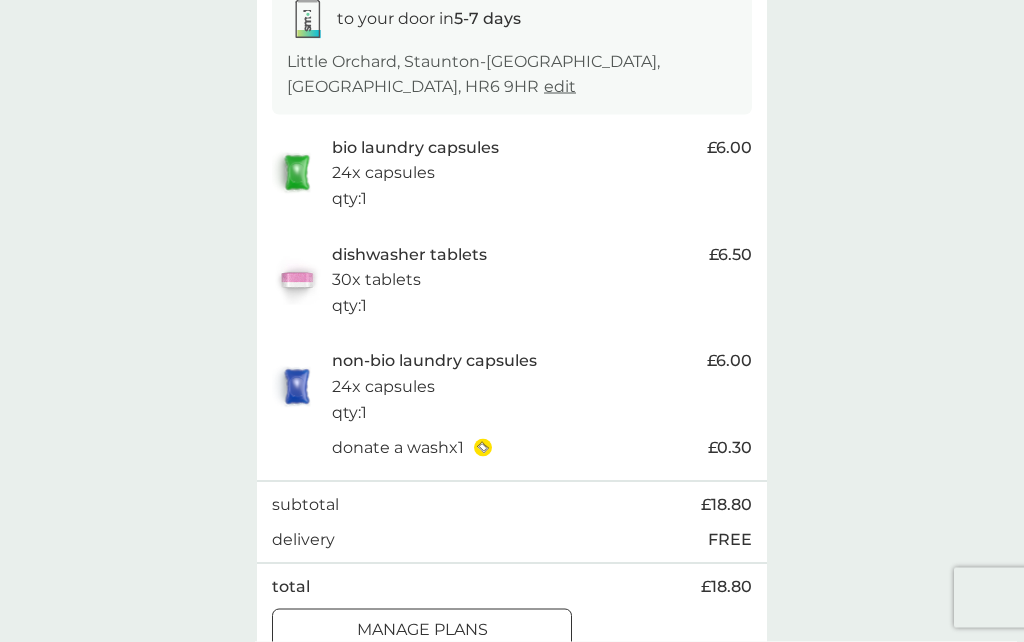 scroll, scrollTop: 409, scrollLeft: 0, axis: vertical 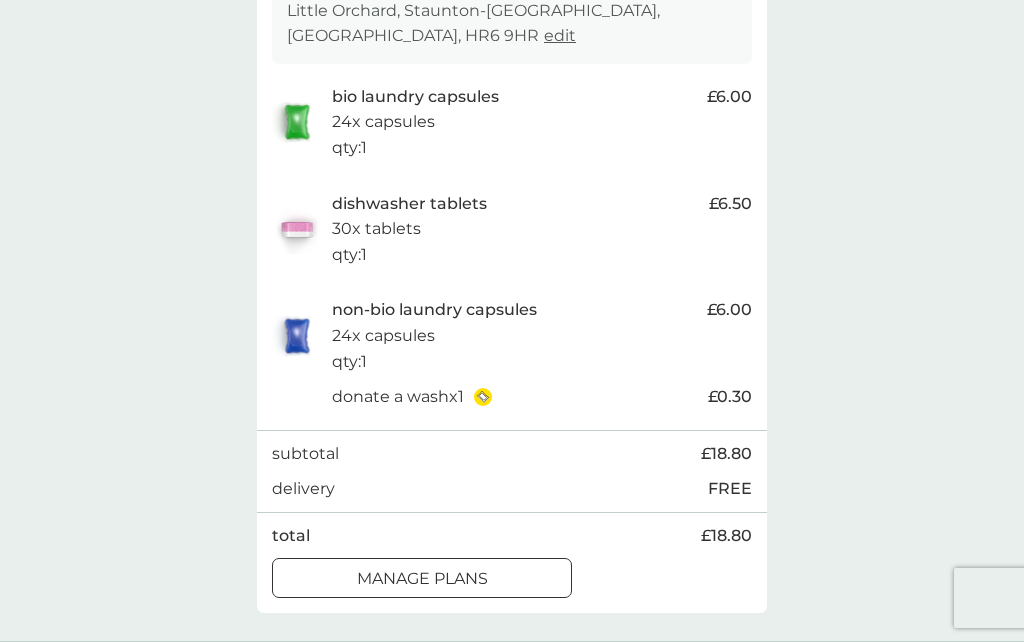 click on "manage plans" at bounding box center [422, 579] 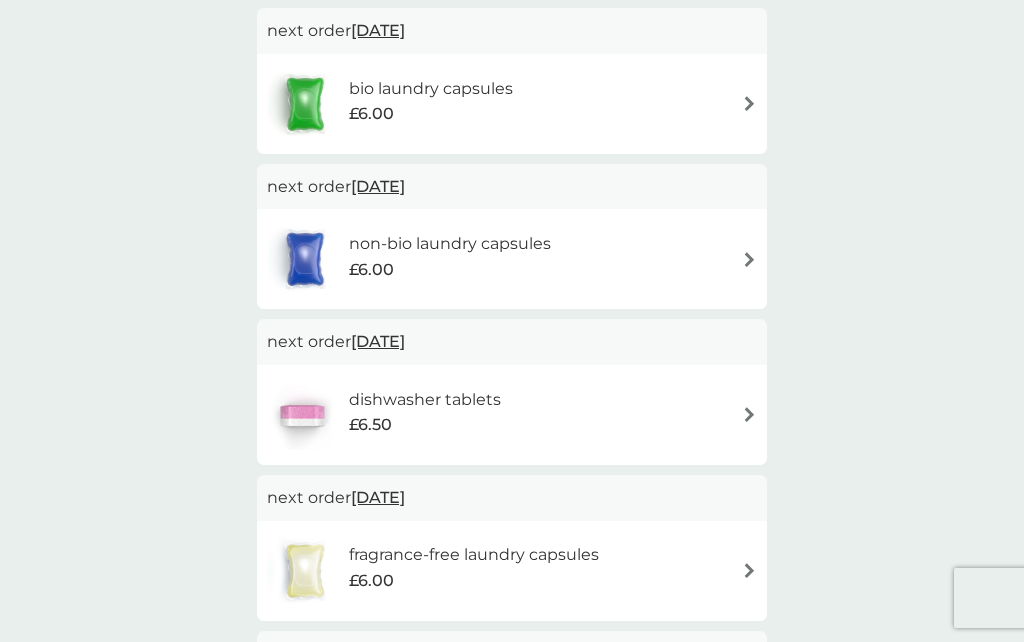 scroll, scrollTop: 0, scrollLeft: 0, axis: both 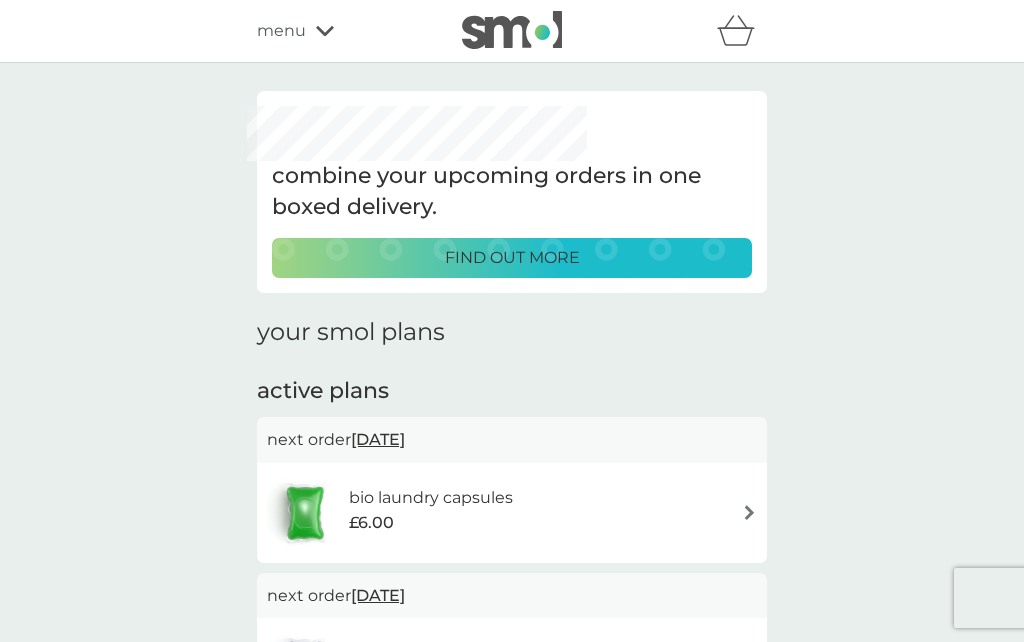 click on "16 Jul 2025" at bounding box center (378, 439) 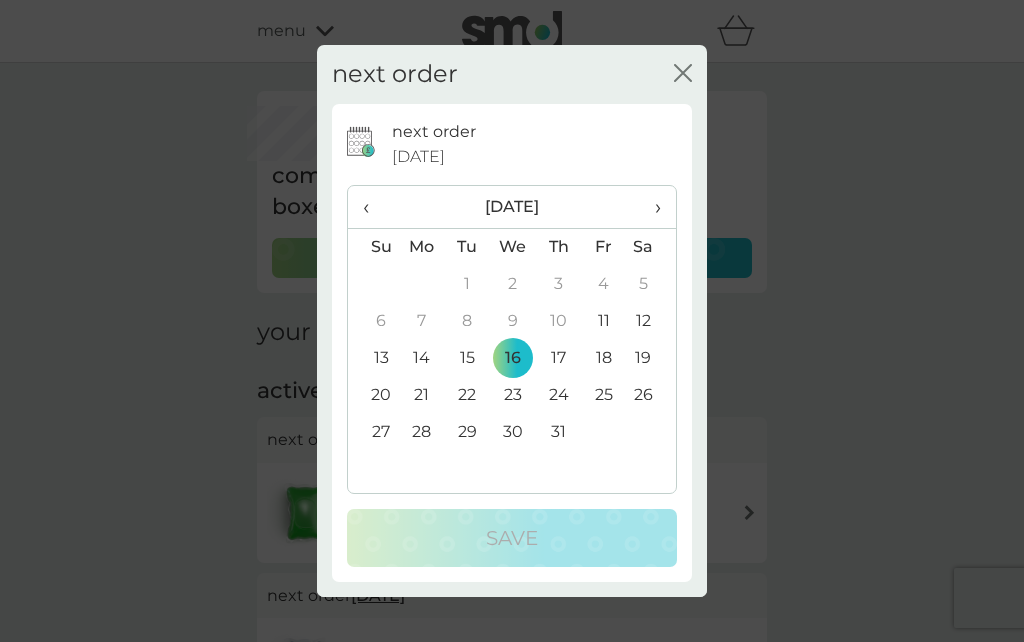 click on "›" at bounding box center [651, 207] 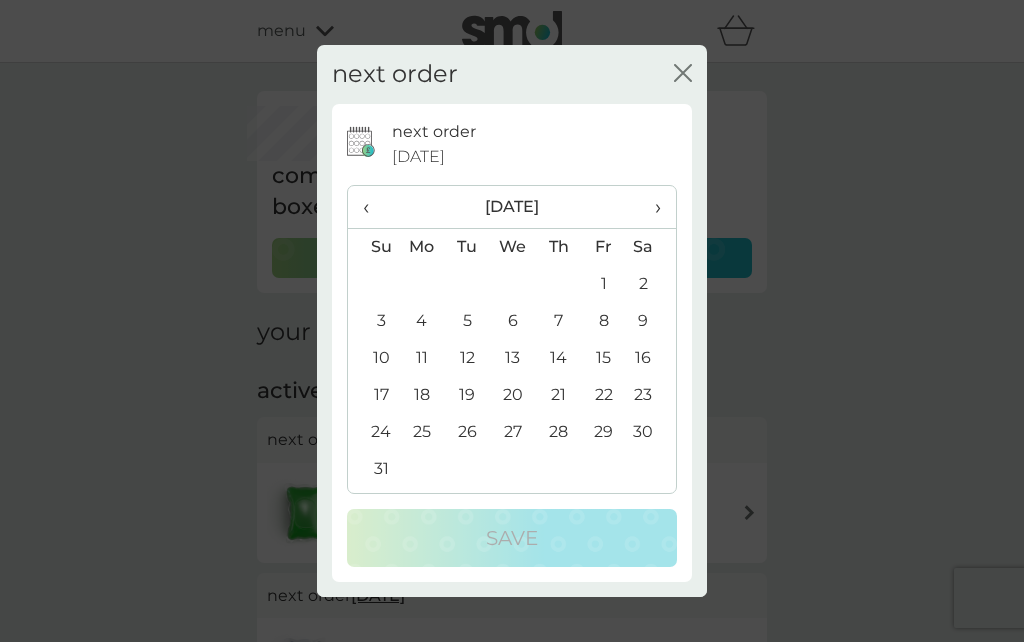 click on "20" at bounding box center [513, 395] 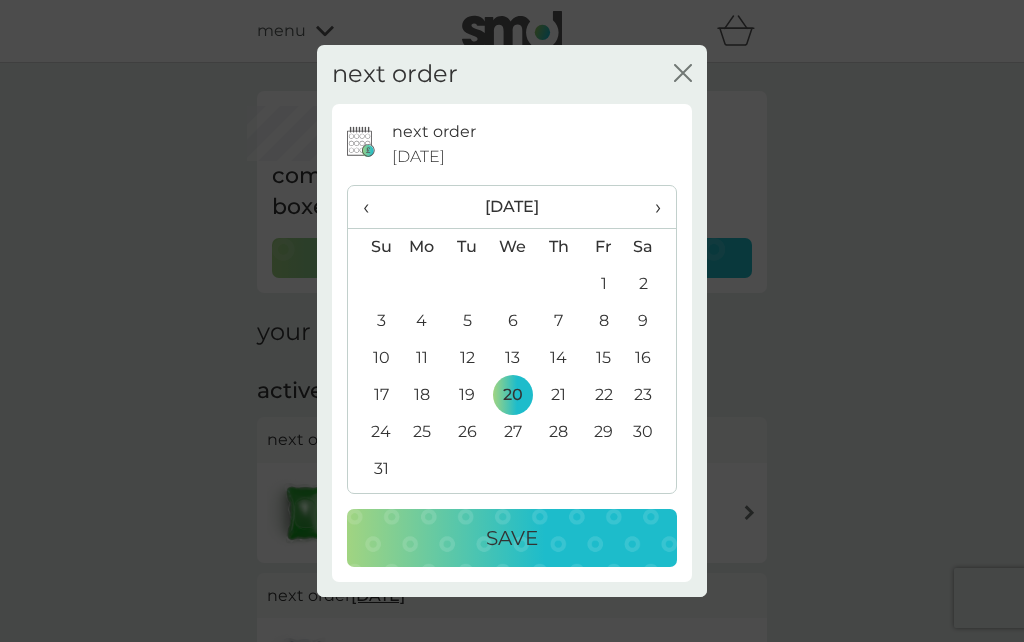 click on "Save" at bounding box center (512, 538) 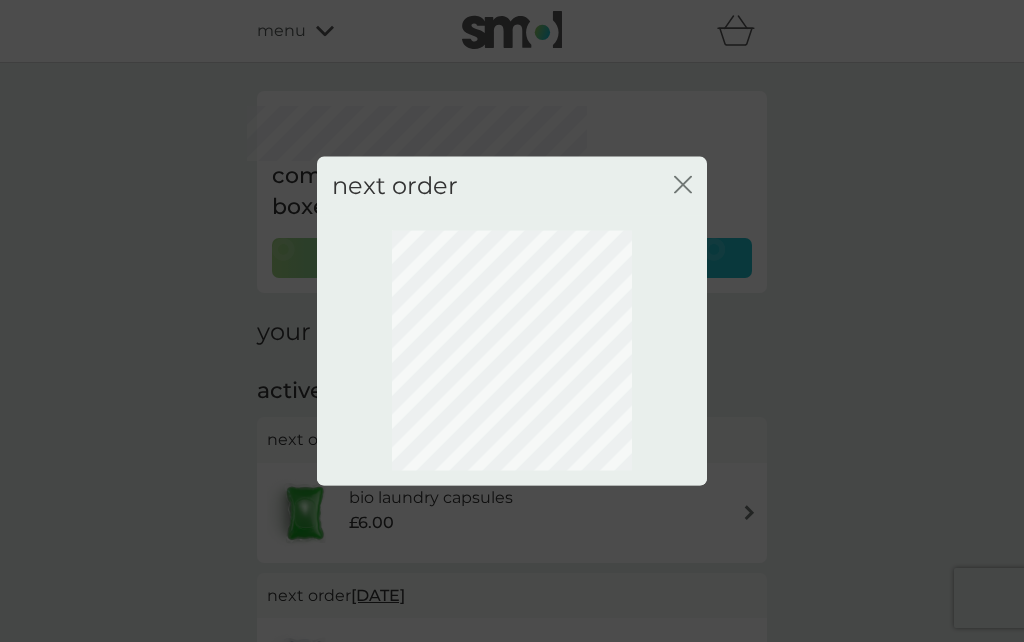 click on "close" 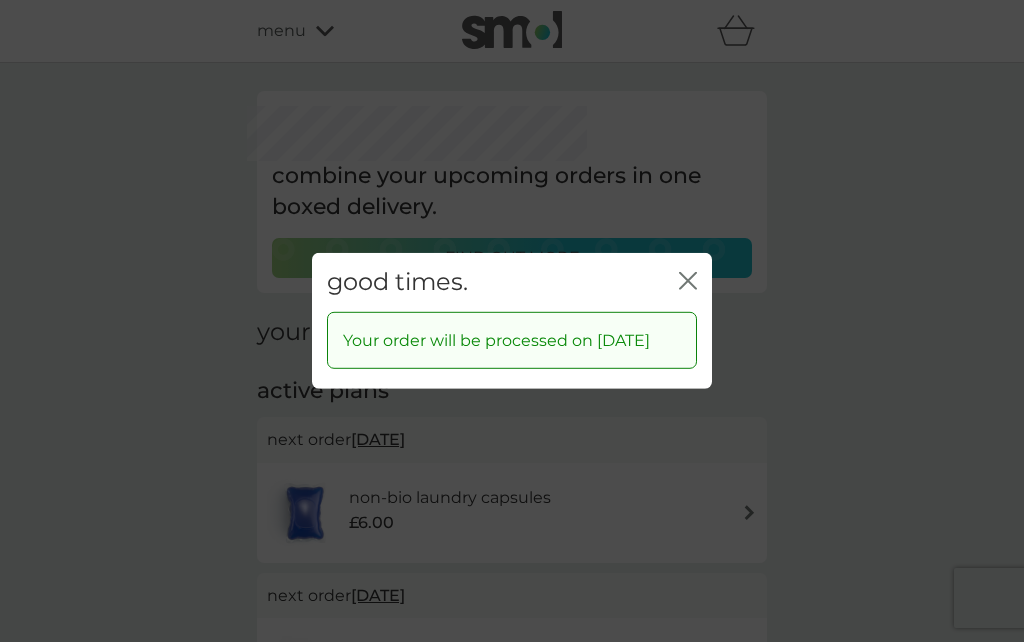 click on "close" 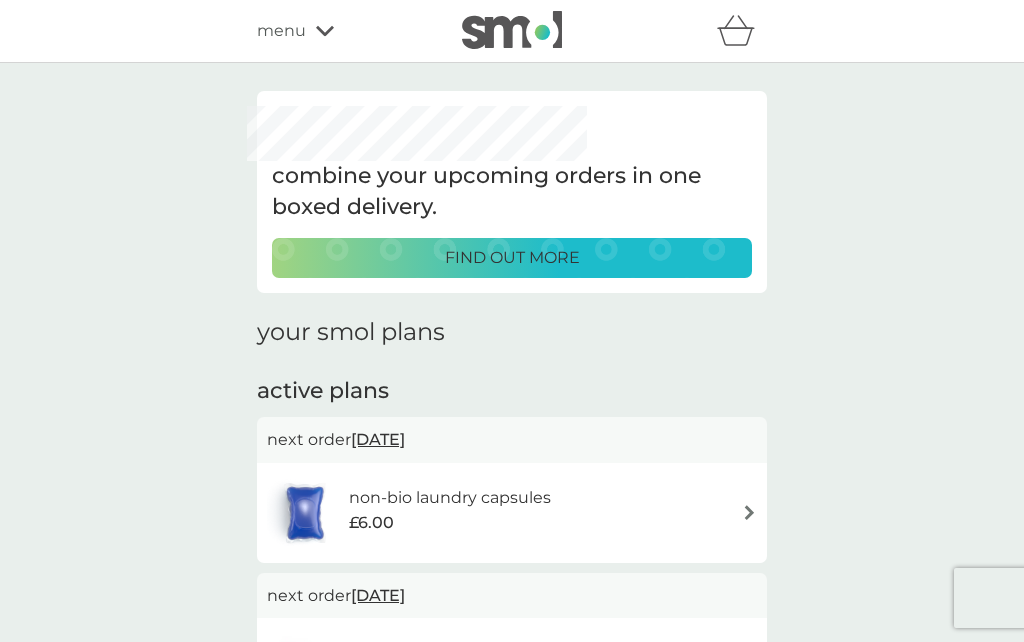 click on "16 Jul 2025" at bounding box center (378, 439) 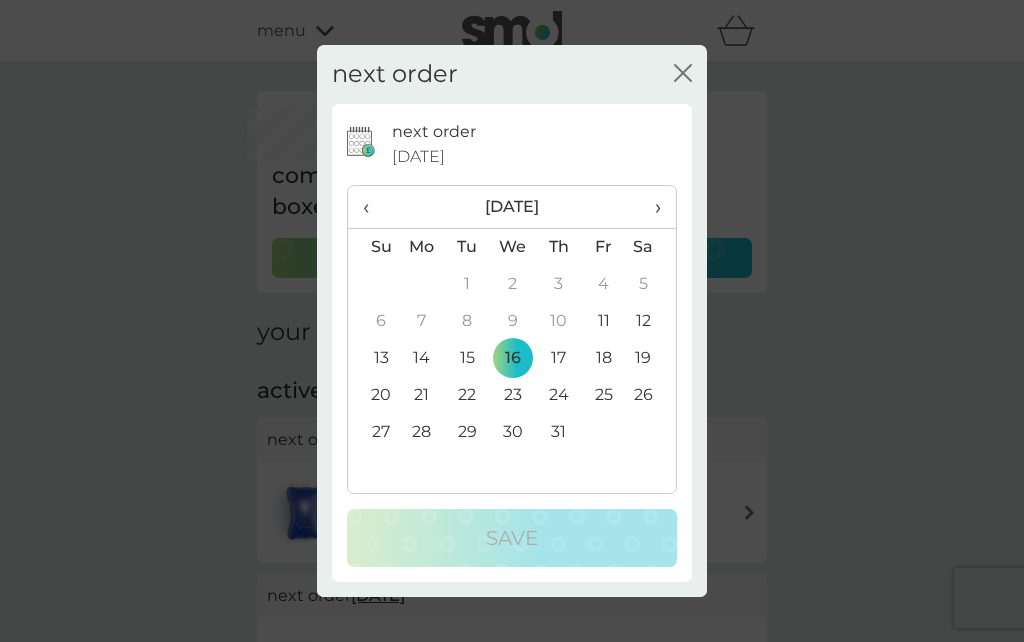 click on "›" at bounding box center [651, 207] 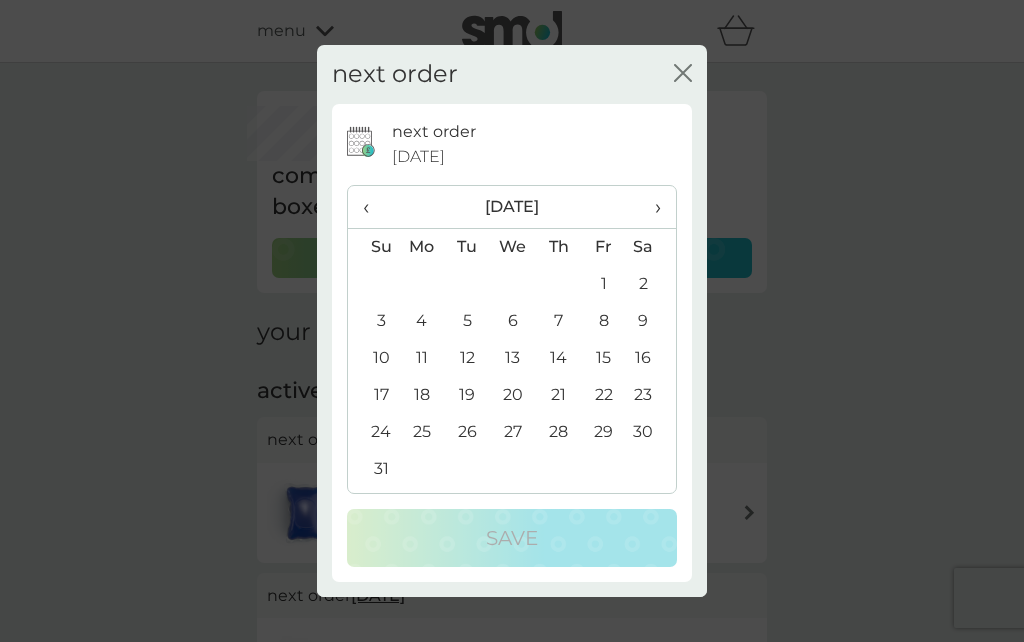click on "20" at bounding box center (513, 395) 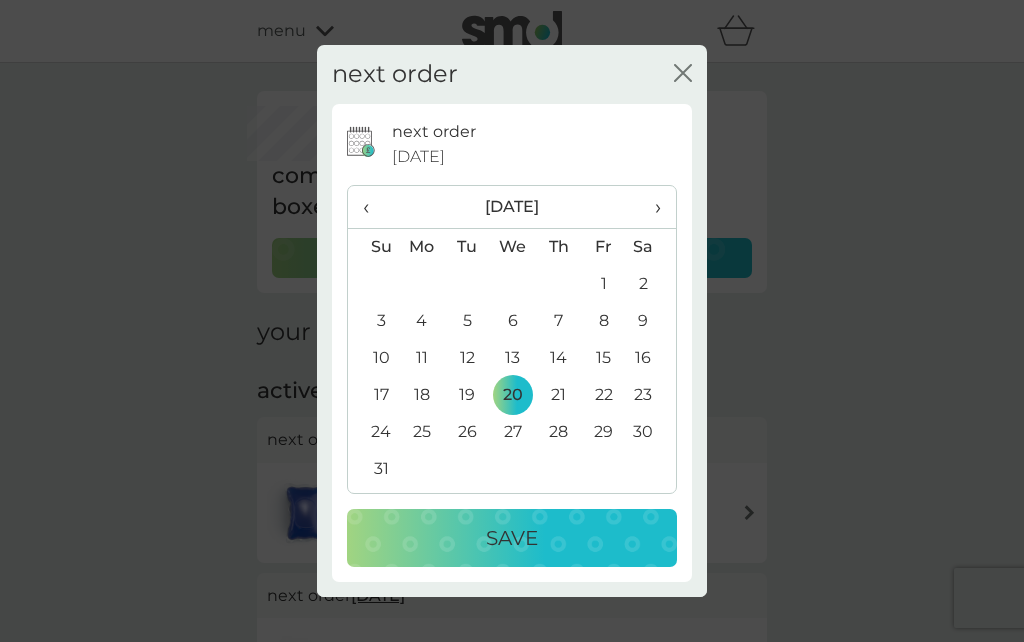 click on "Save" at bounding box center [512, 538] 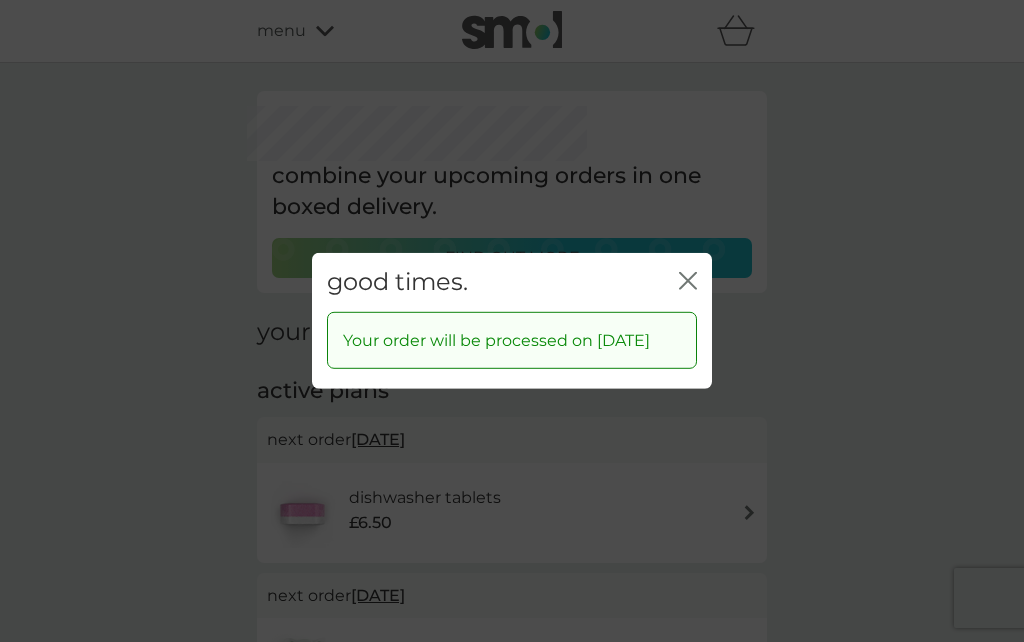 click on "close" at bounding box center (688, 282) 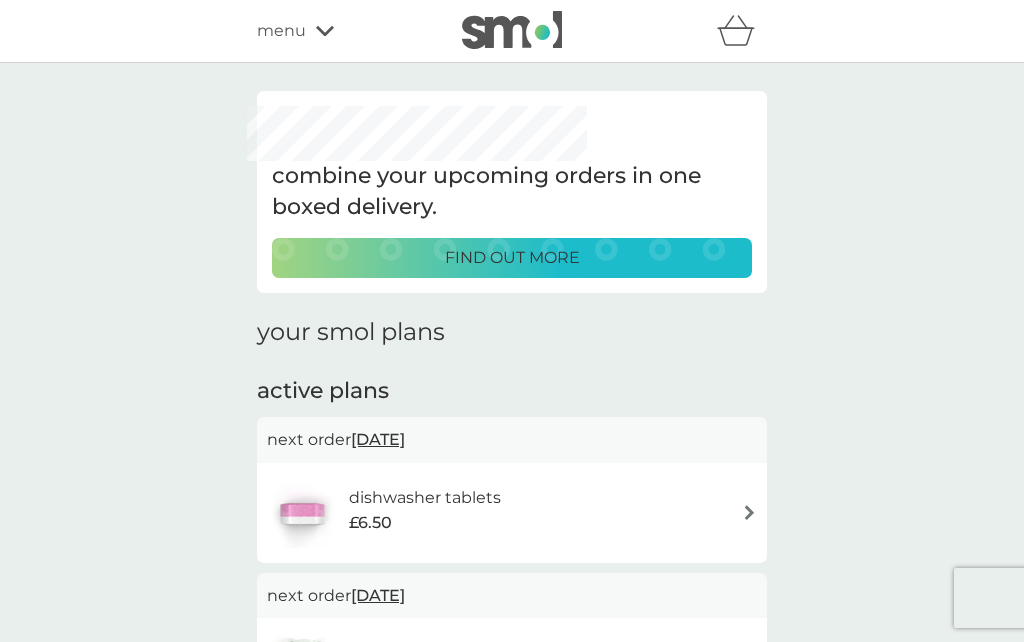 click on "16 Jul 2025" at bounding box center (378, 439) 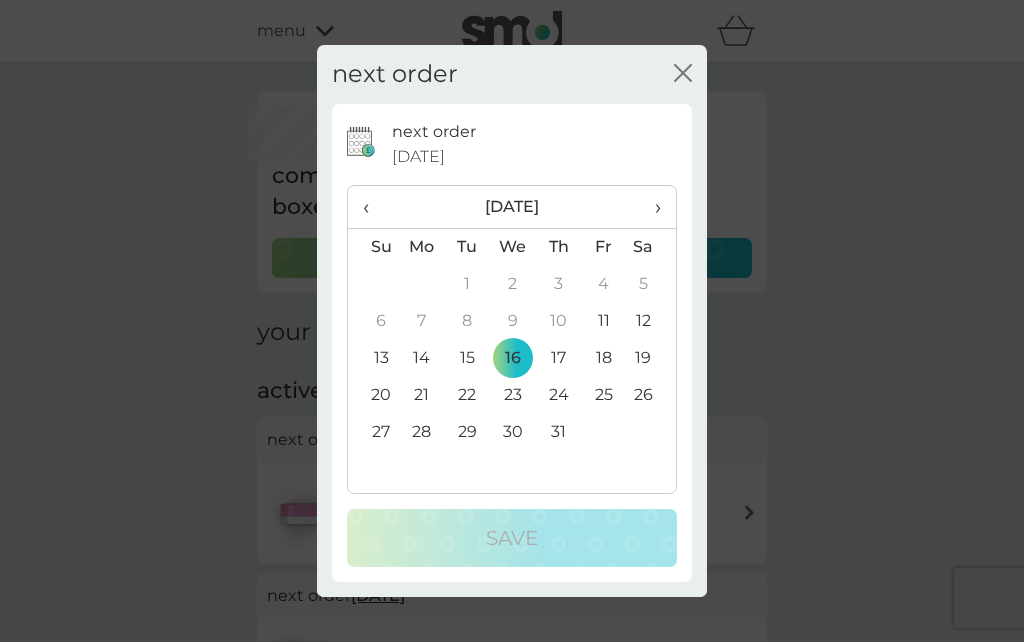 click on "›" at bounding box center (651, 207) 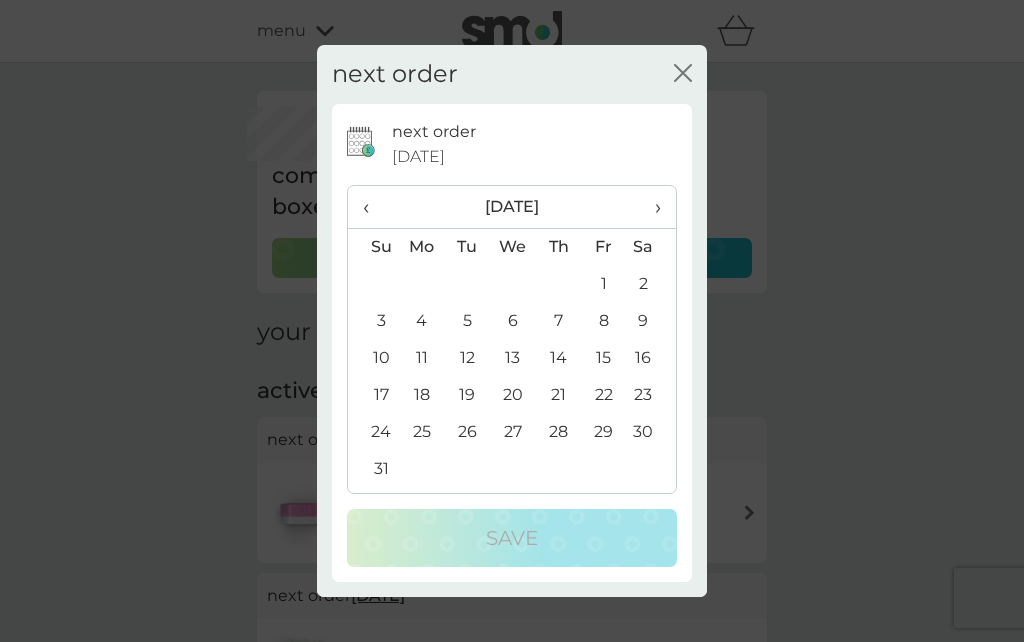 click on "13" at bounding box center (513, 358) 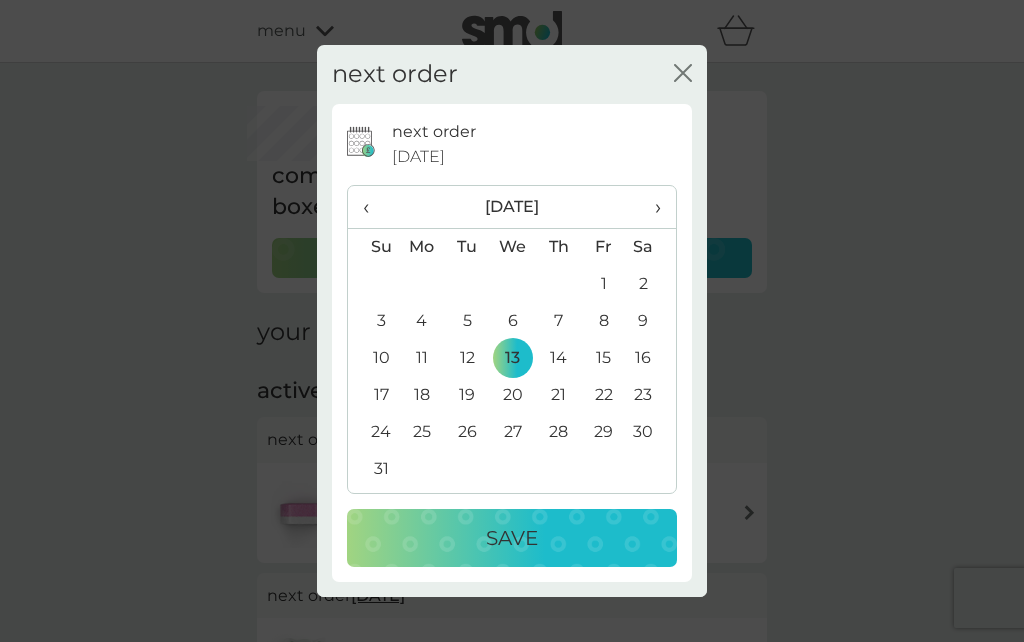 click on "20" at bounding box center (513, 395) 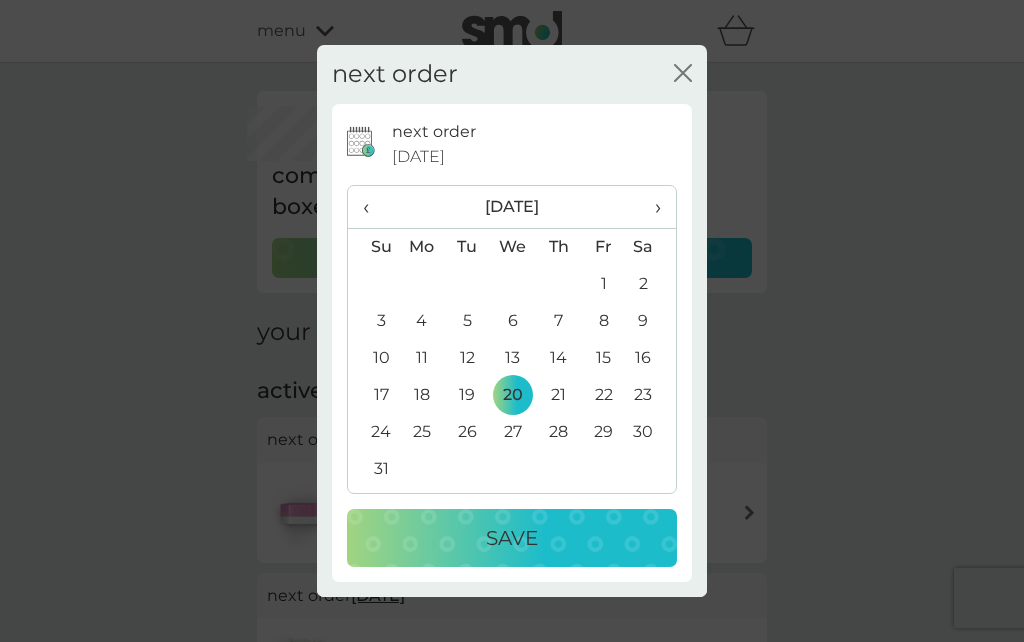 click on "Save" at bounding box center [512, 538] 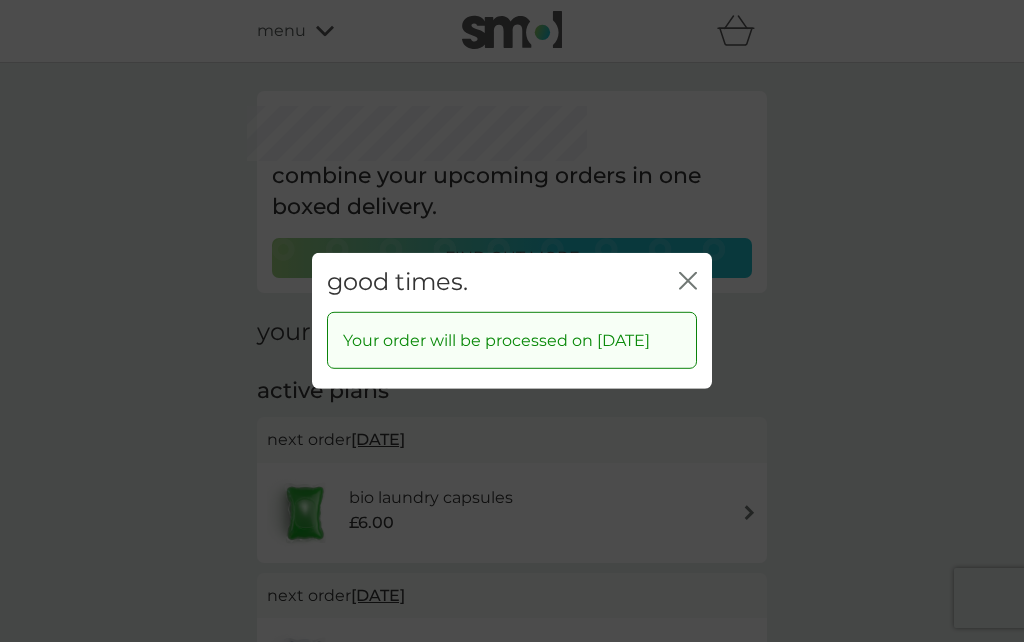 click on "close" 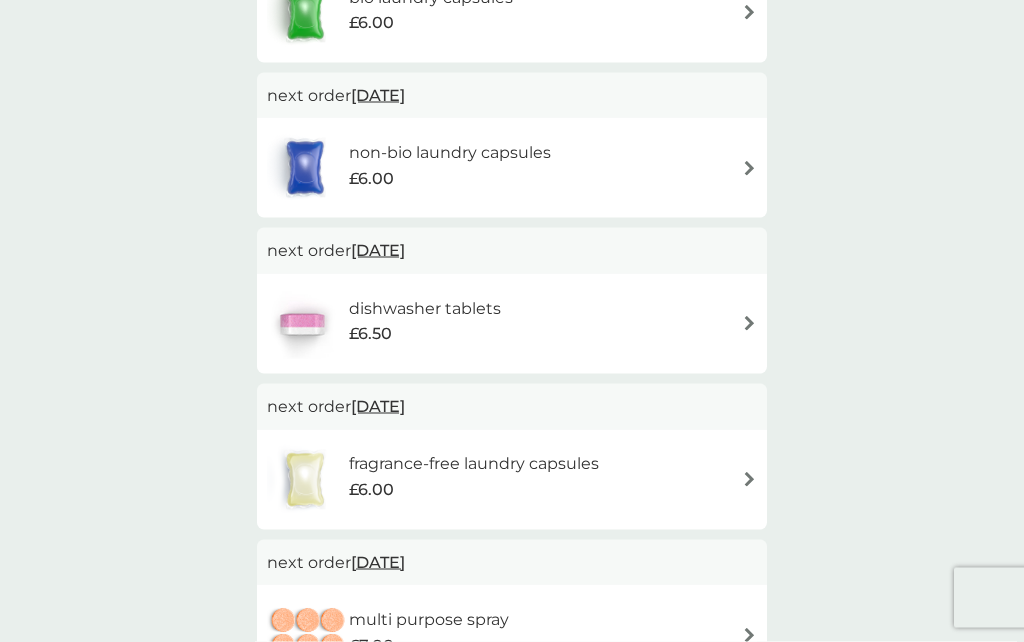 scroll, scrollTop: 501, scrollLeft: 0, axis: vertical 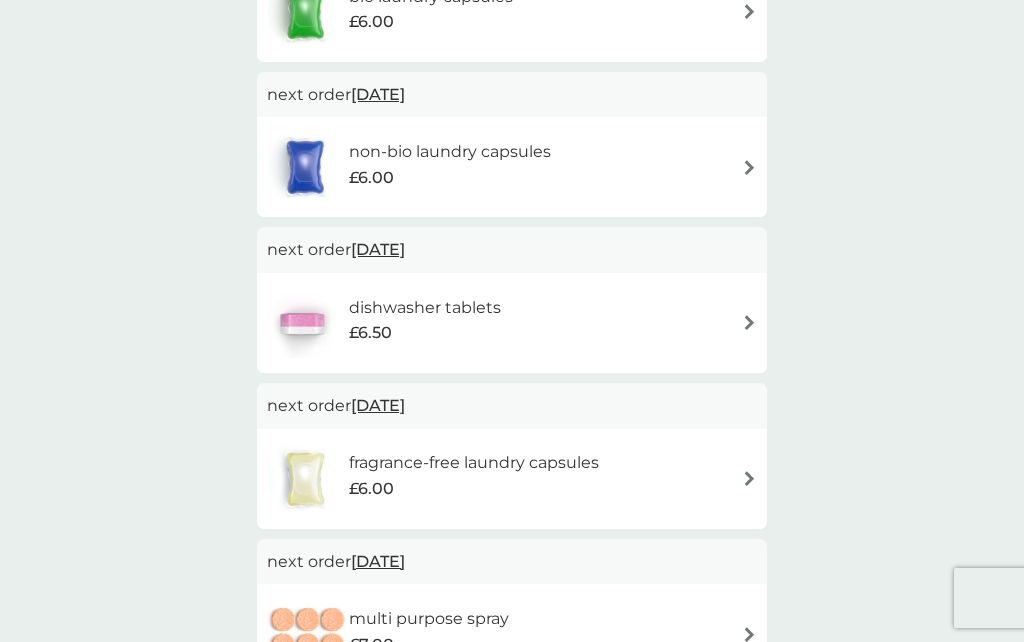 click on "10 Sep 2025" at bounding box center (378, 405) 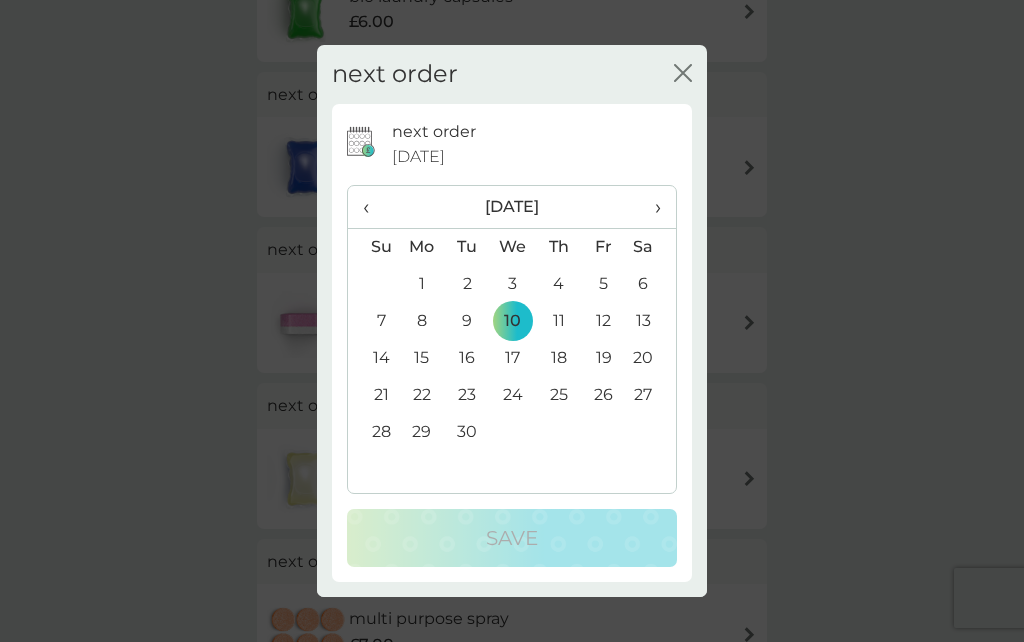 click on "‹" at bounding box center (373, 207) 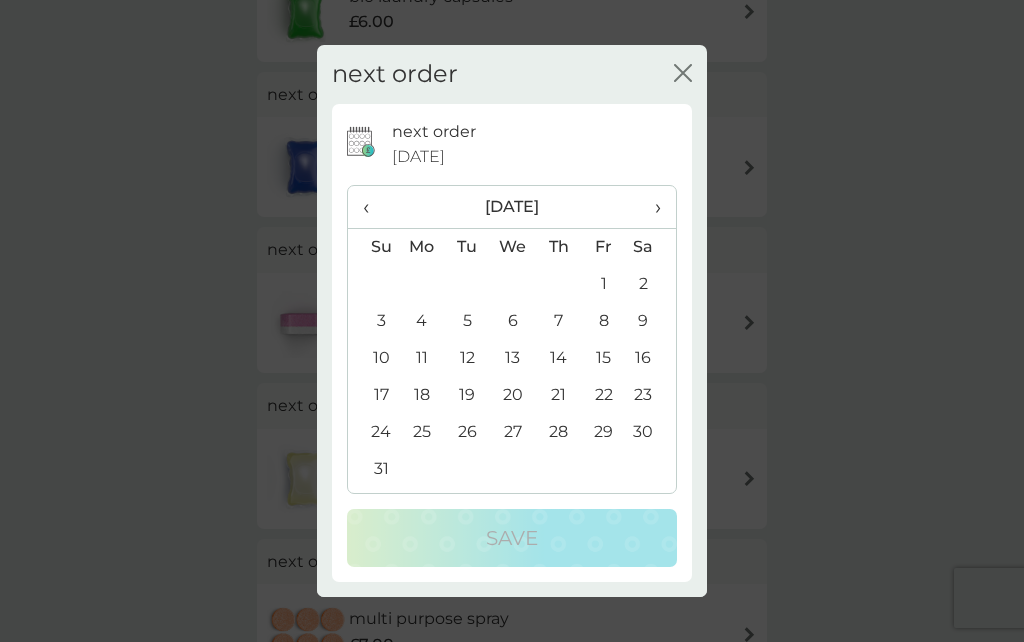click on "20" at bounding box center (513, 395) 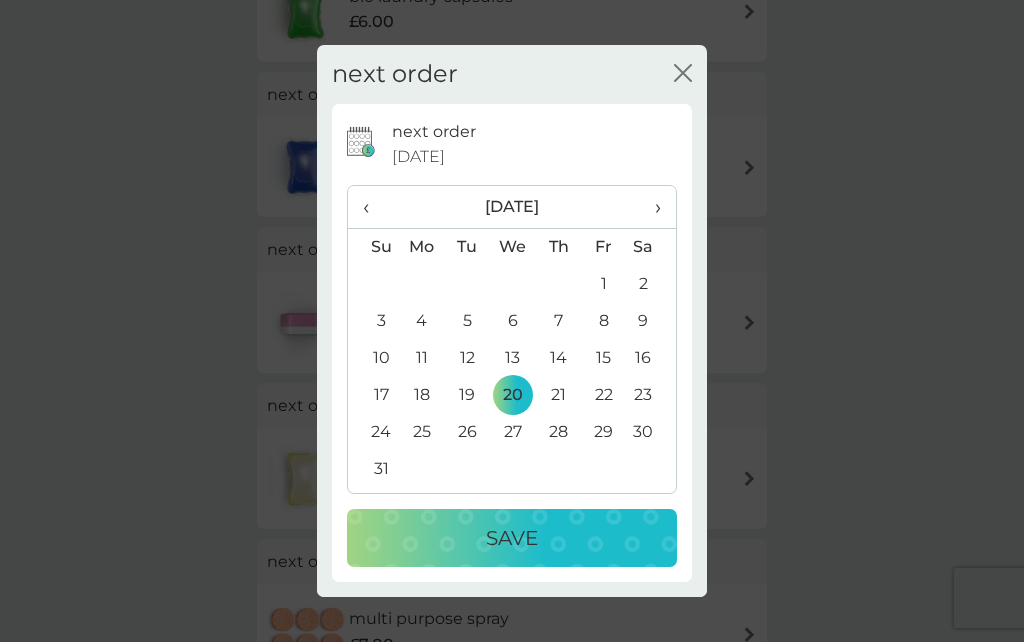 click on "Save" at bounding box center [512, 538] 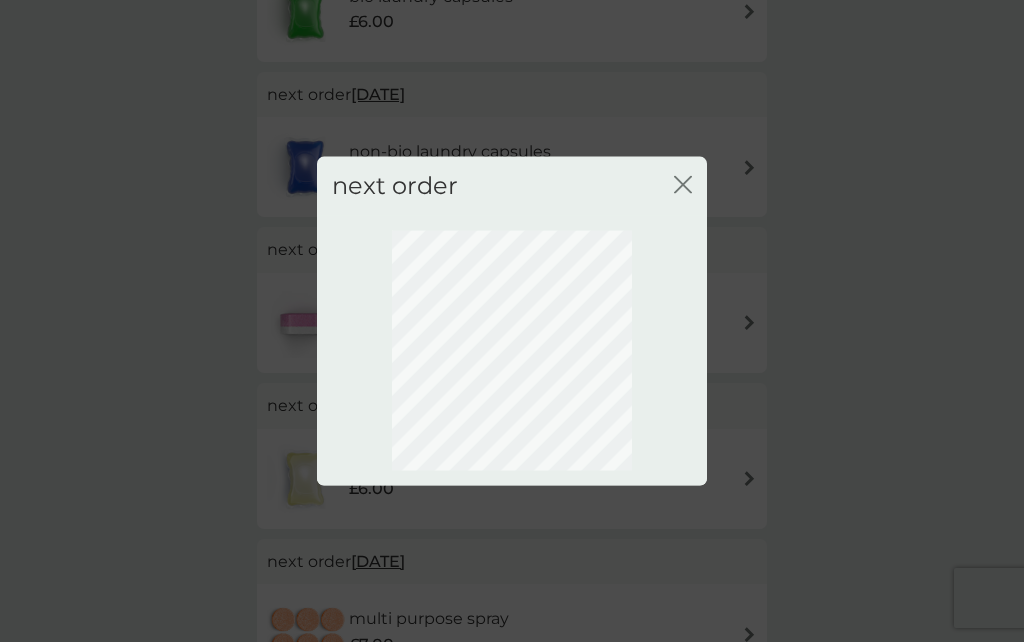 scroll, scrollTop: 108, scrollLeft: 0, axis: vertical 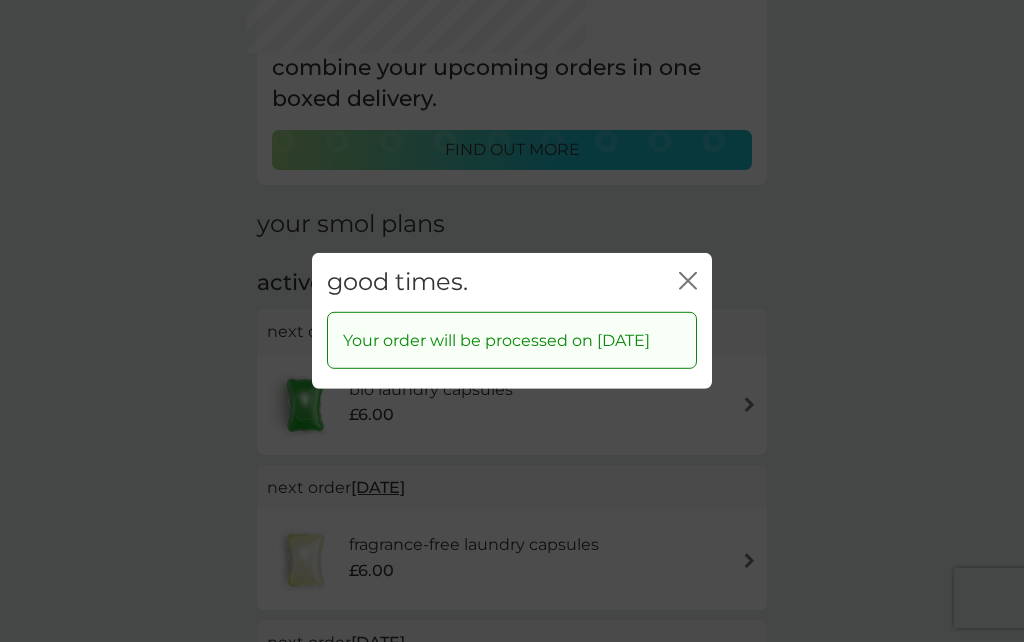 click on "close" 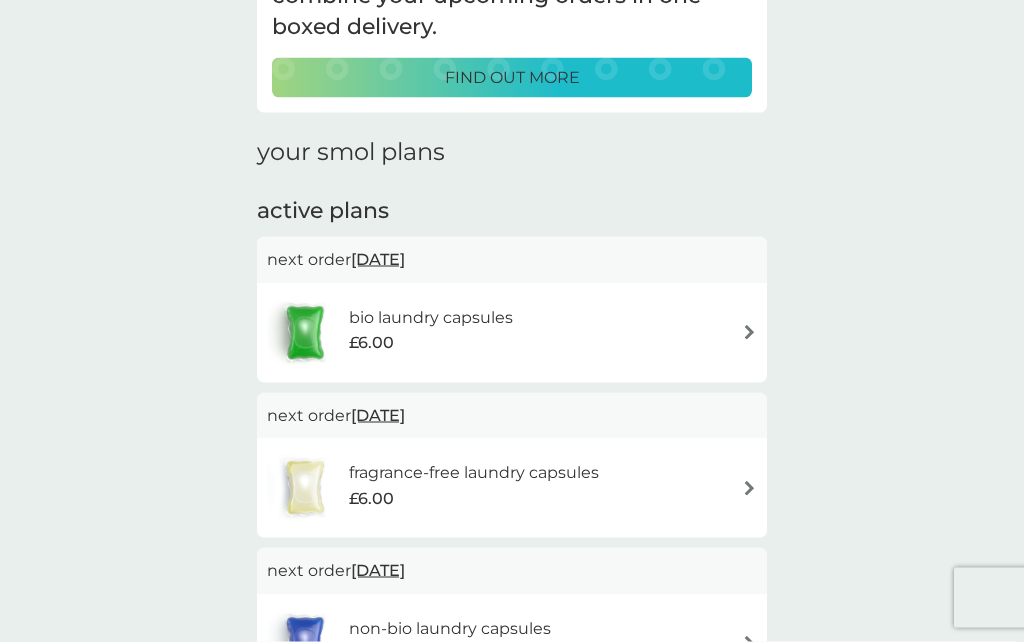 scroll, scrollTop: 0, scrollLeft: 0, axis: both 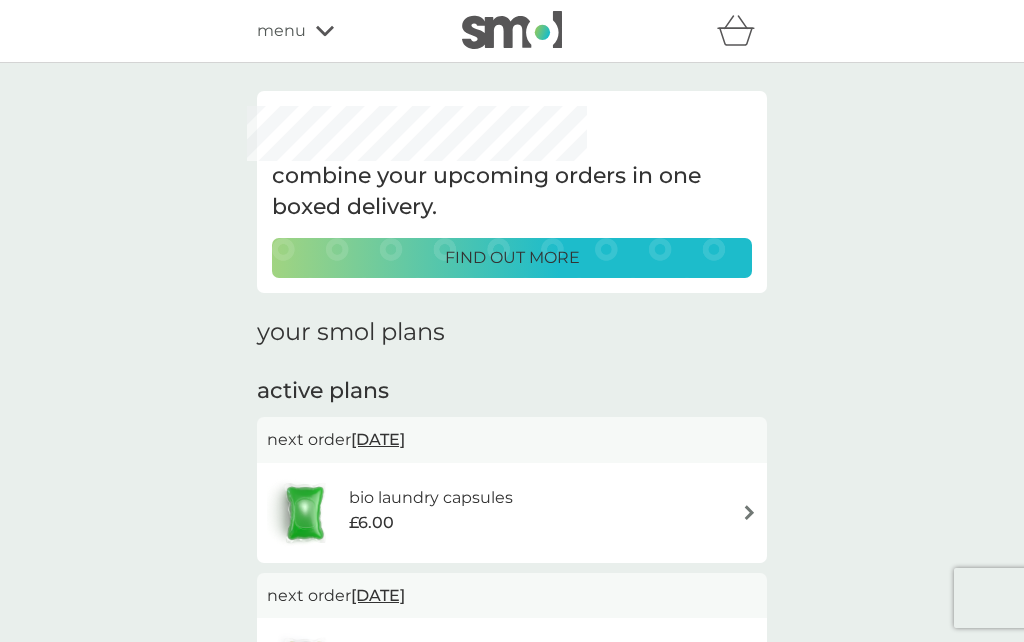 click on "menu" at bounding box center (342, 31) 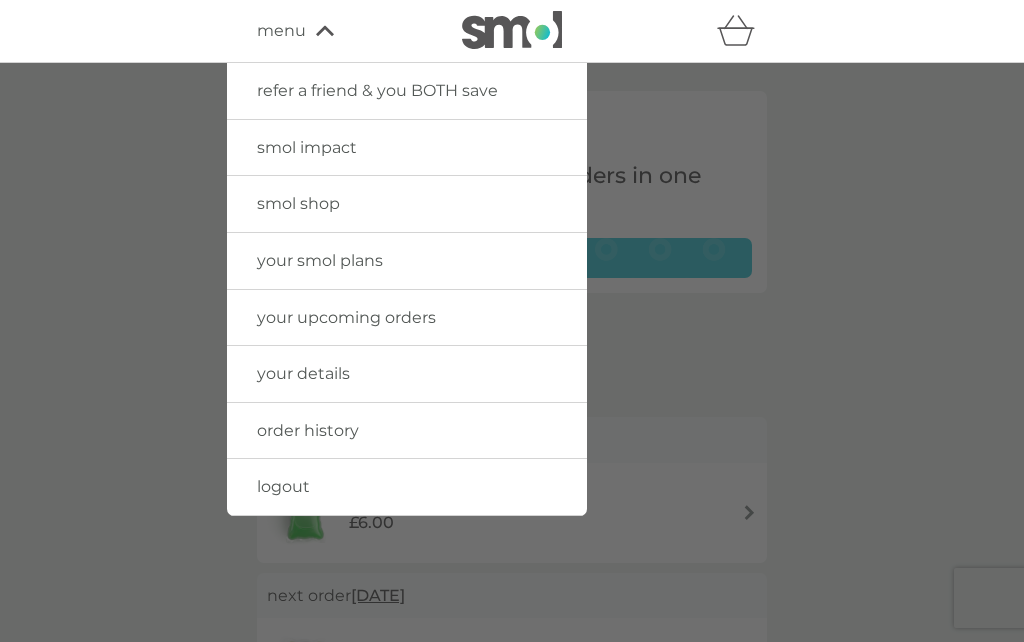 click on "logout" at bounding box center [283, 486] 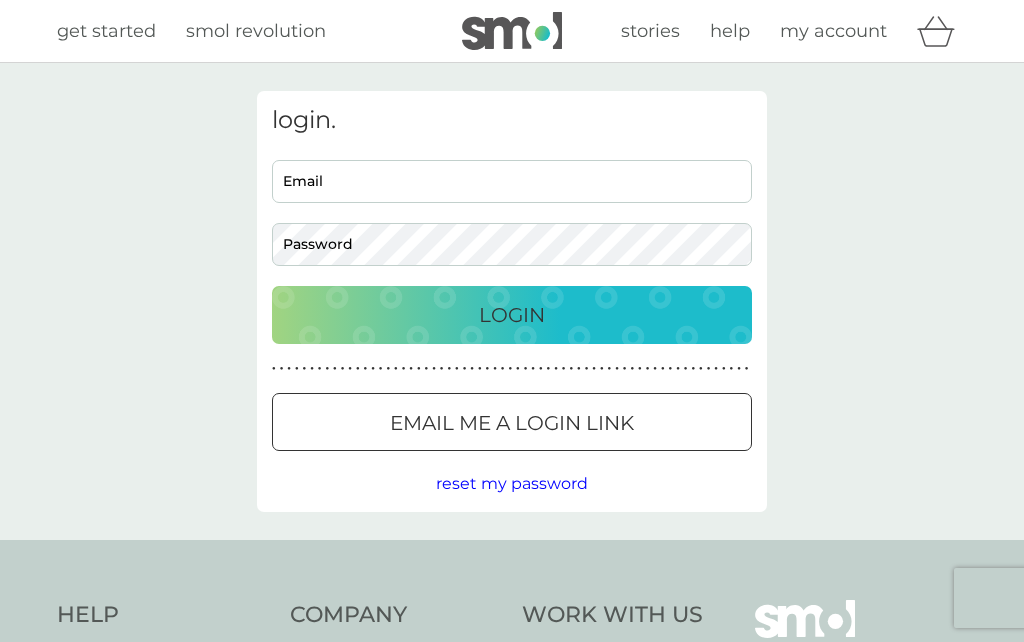 scroll, scrollTop: 0, scrollLeft: 0, axis: both 